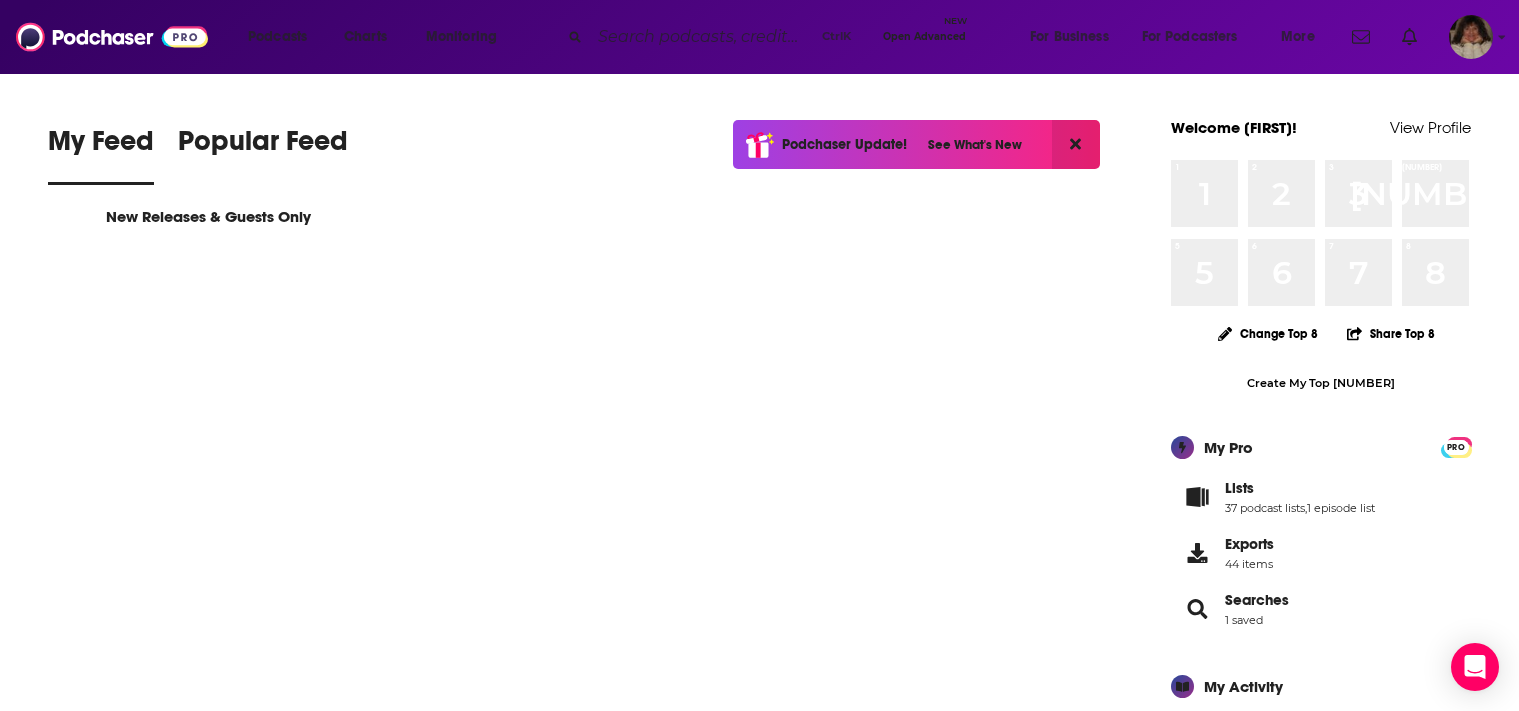 scroll, scrollTop: 0, scrollLeft: 0, axis: both 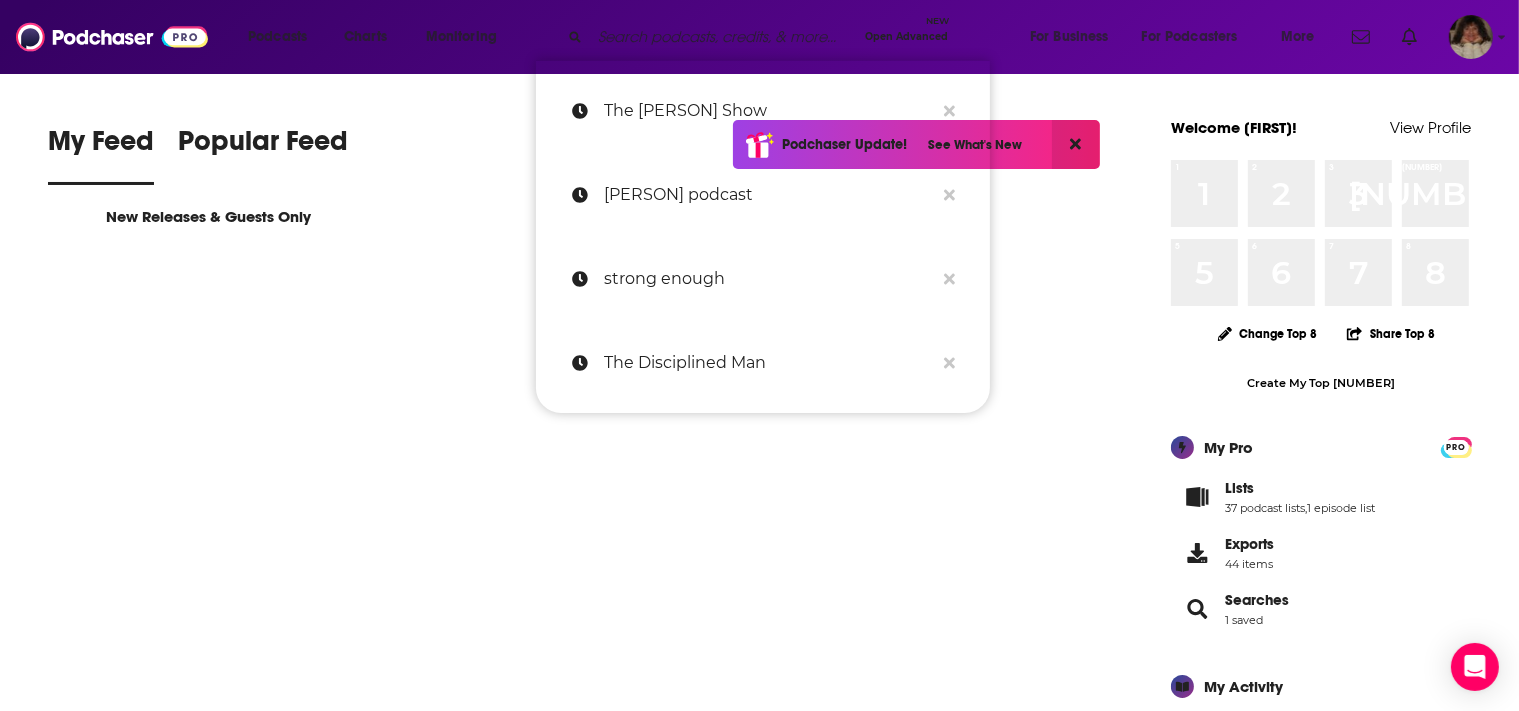click at bounding box center [723, 37] 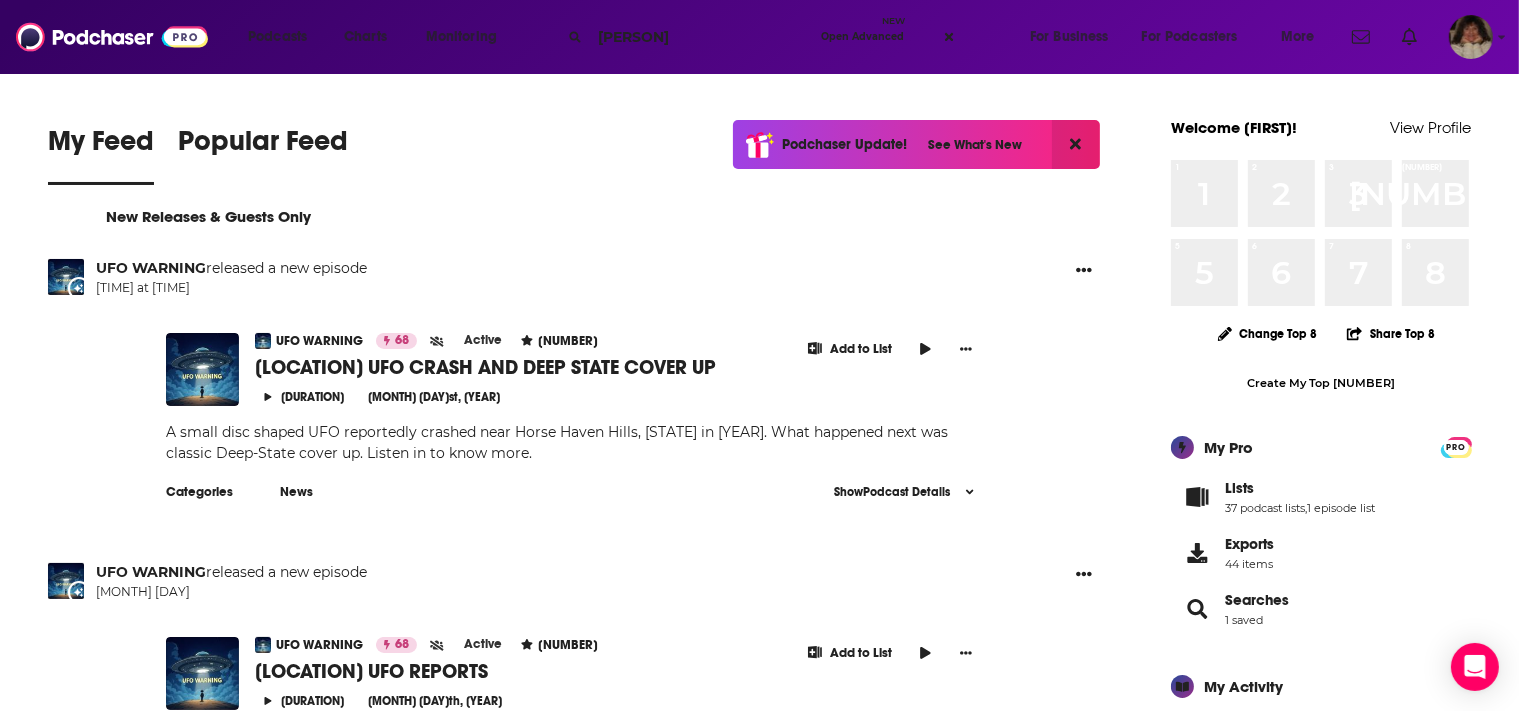 type on "[PERSON]" 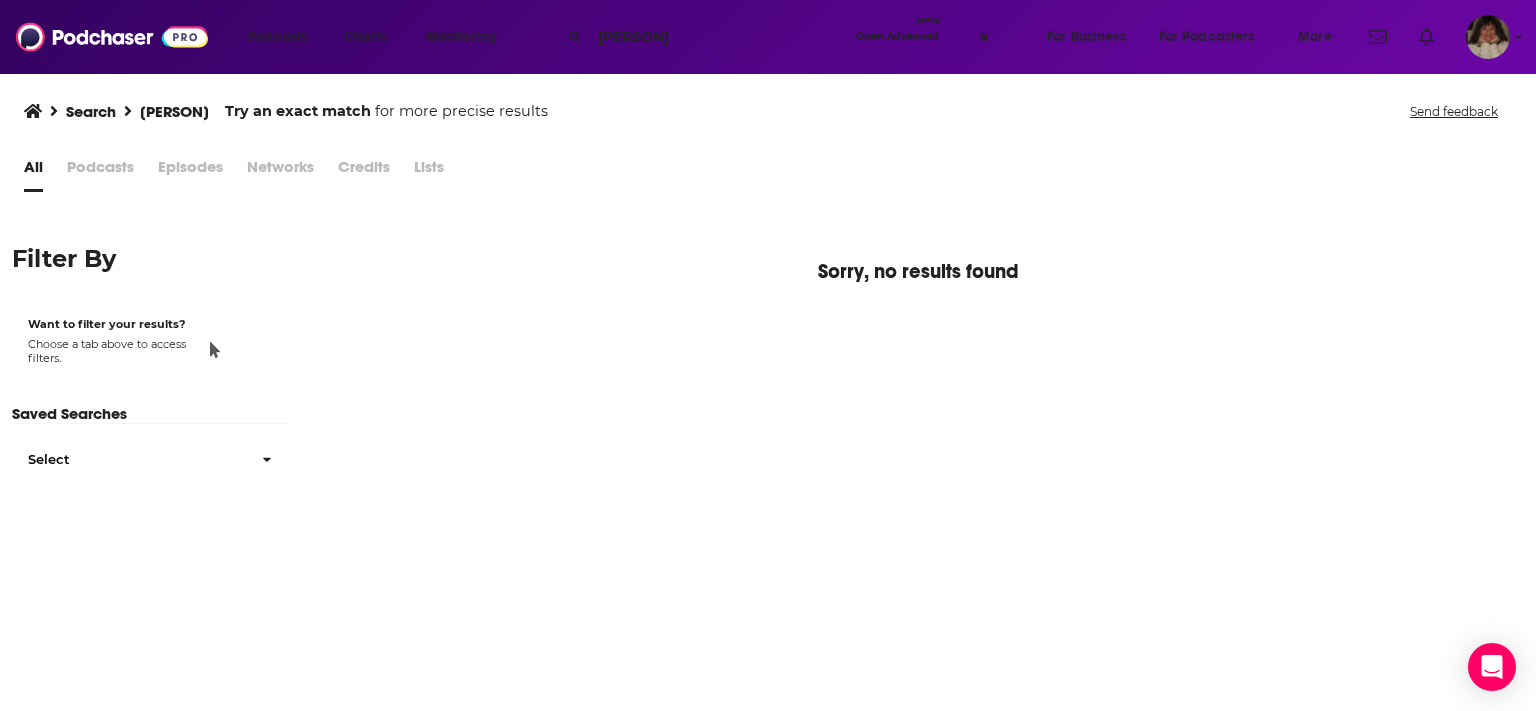 click on "Filter By Want to filter your results? Choose a tab above to access filters. Saved Searches Select" at bounding box center (150, 547) 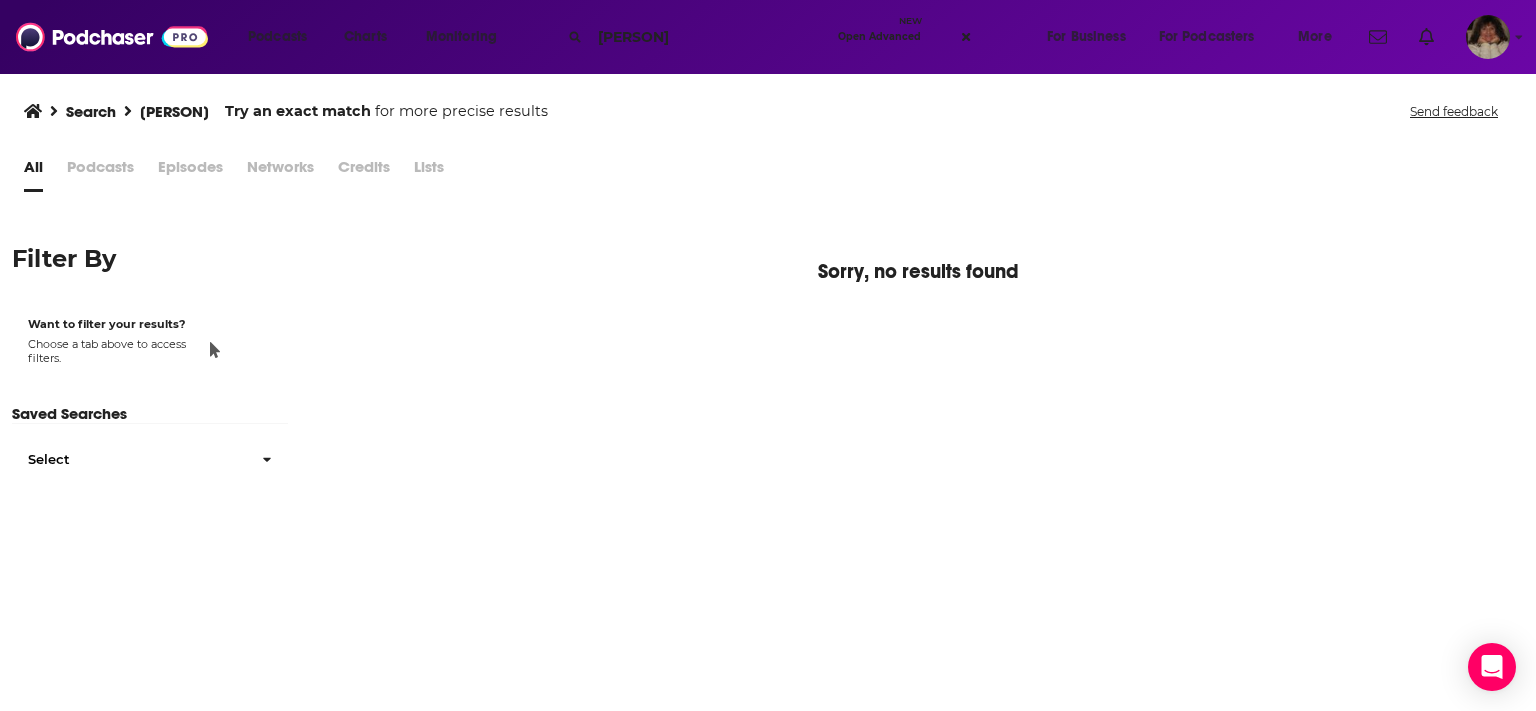 click on "[PERSON]" at bounding box center [710, 37] 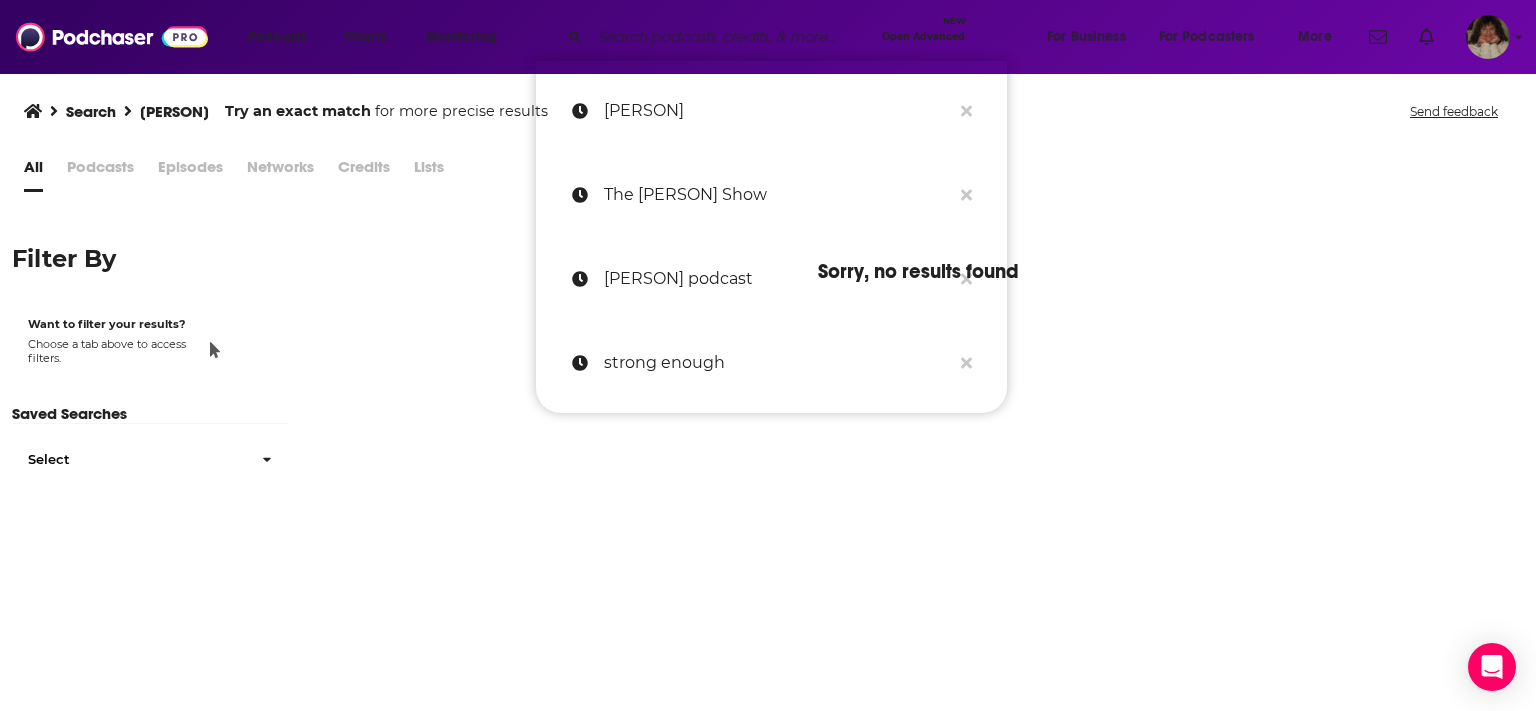 type 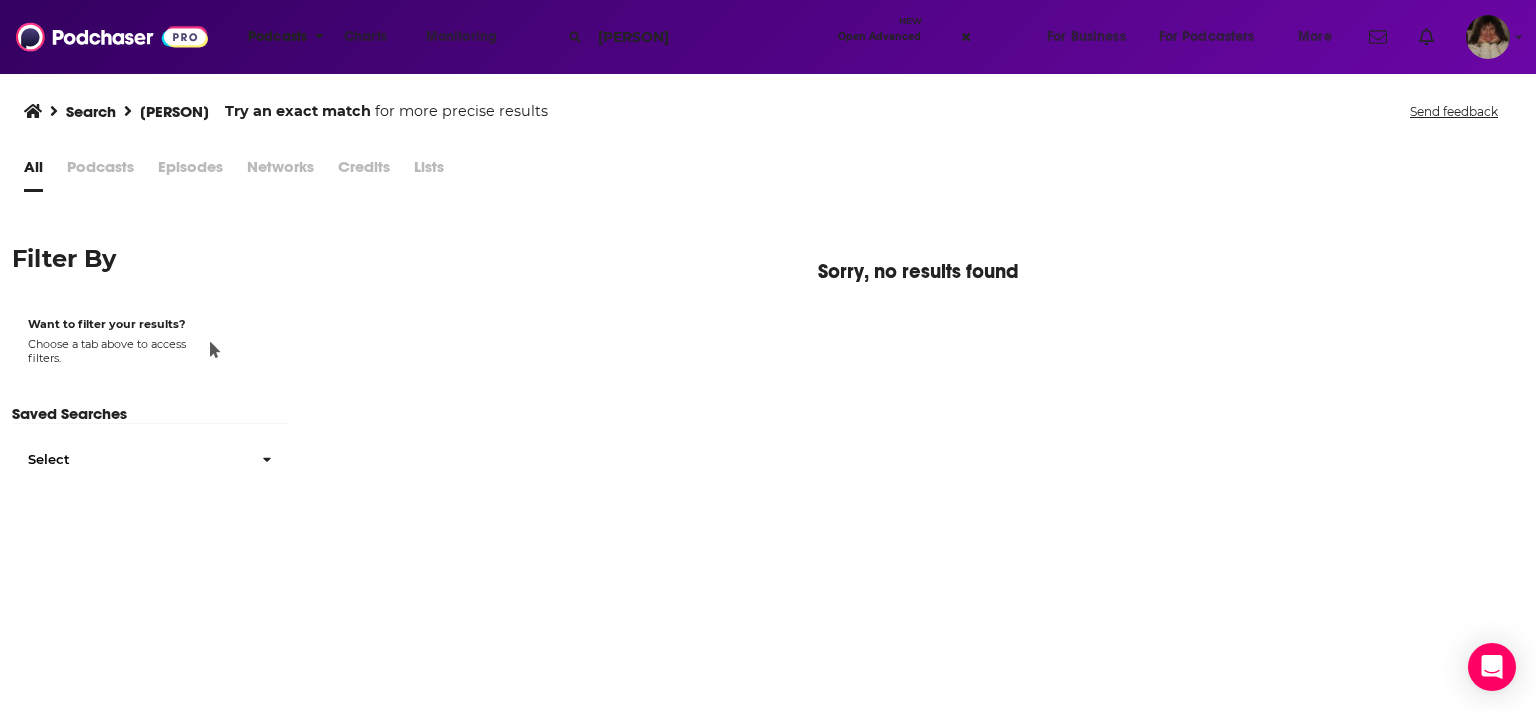 click on "Podcasts" at bounding box center [277, 37] 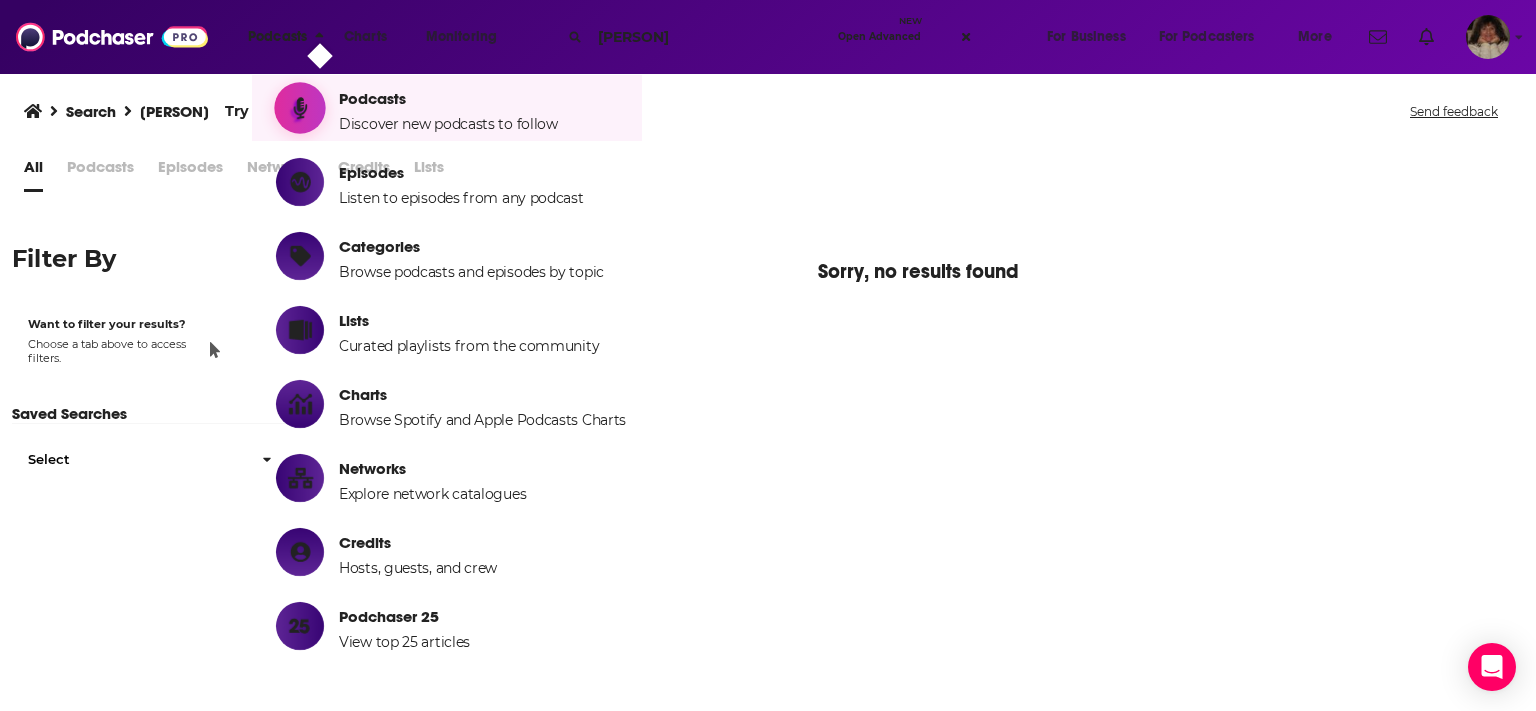 click on "Podcasts" at bounding box center (448, 98) 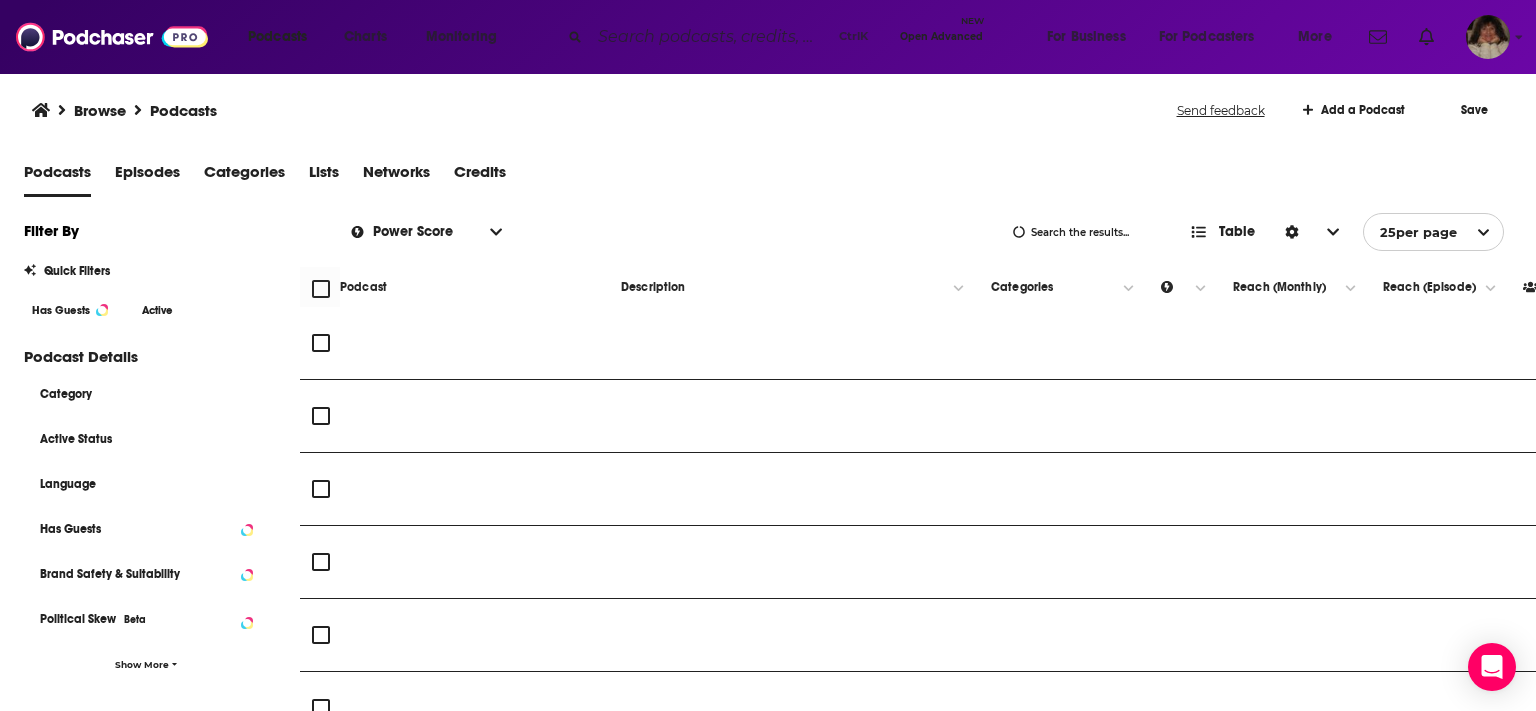 click on "Podcasts" at bounding box center [183, 110] 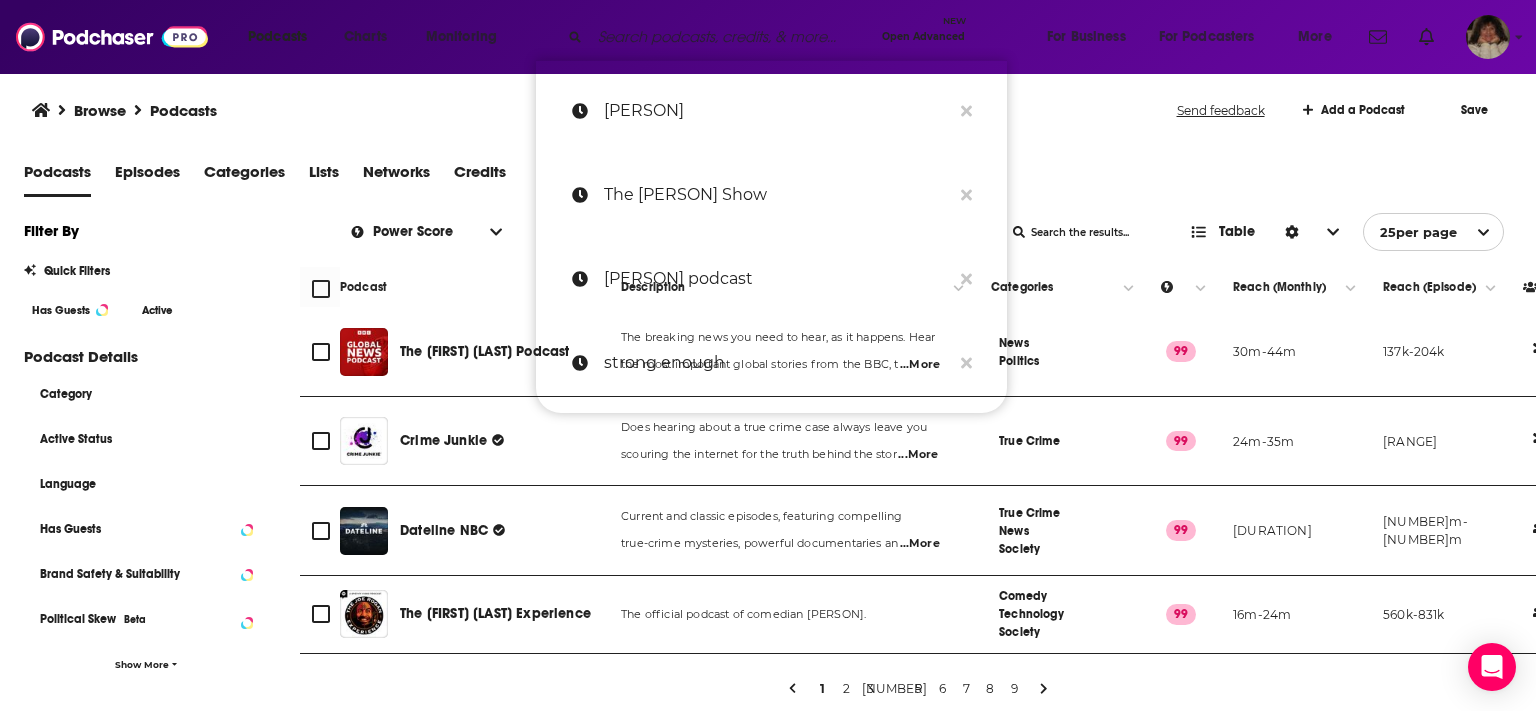 click at bounding box center [732, 37] 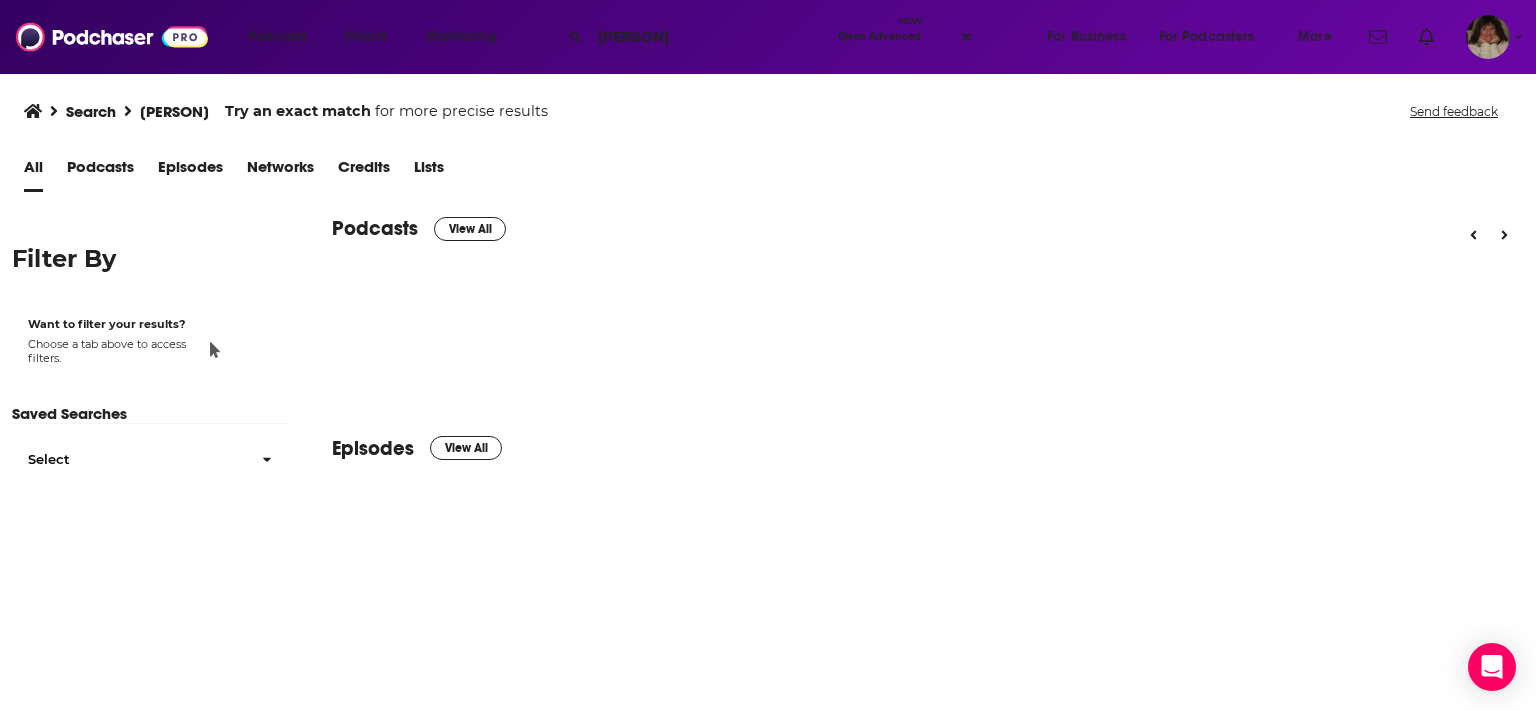 click on "[PERSON]" at bounding box center (710, 37) 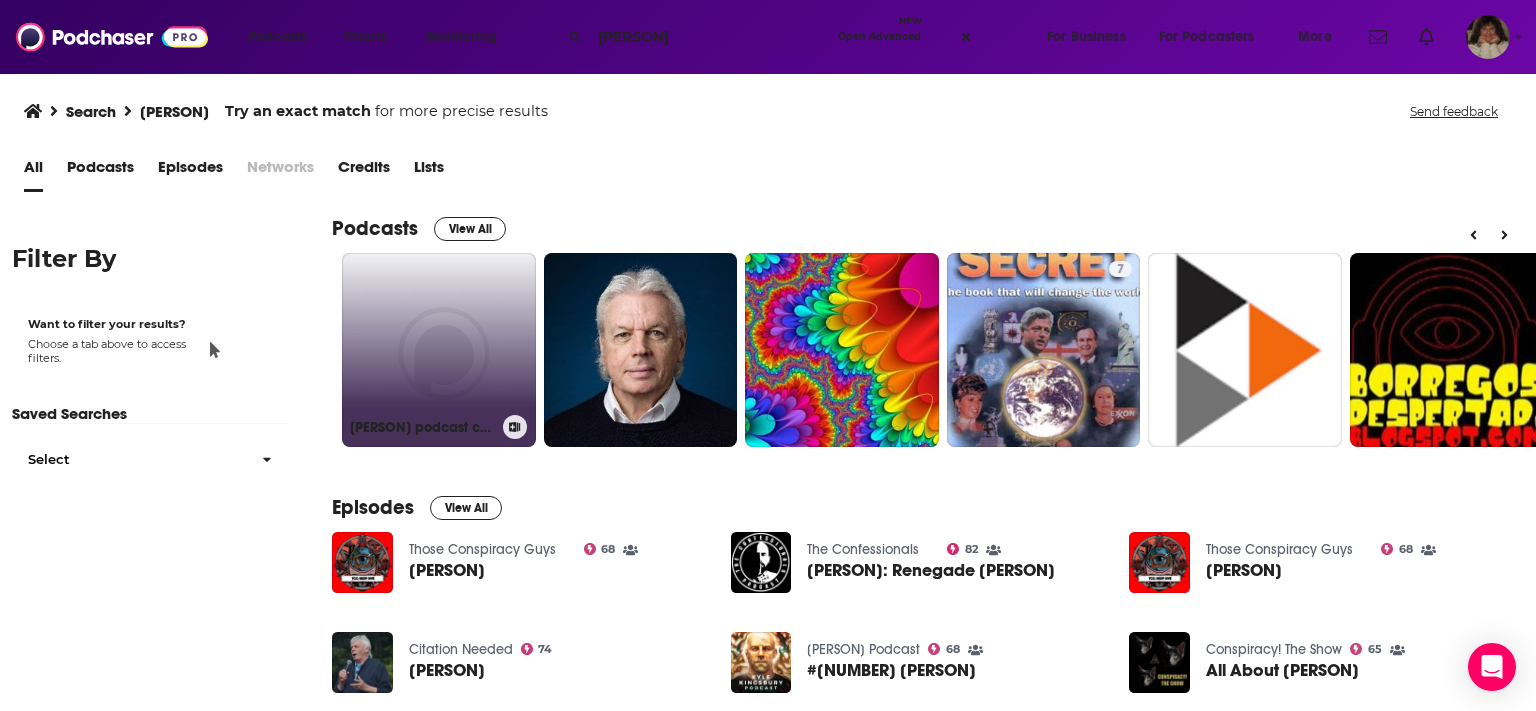 click on "[PERSON] podcast channel - News by [PERSON]" at bounding box center [439, 350] 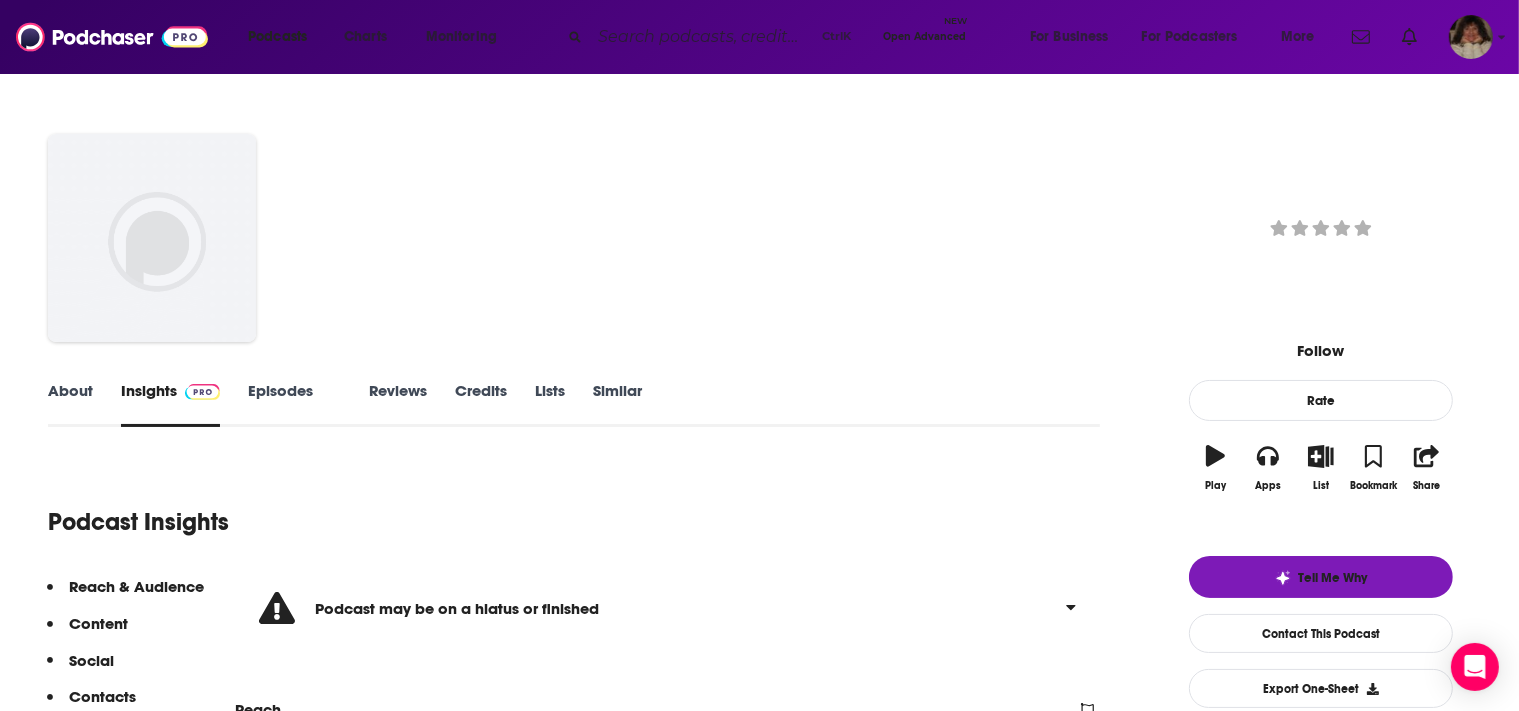 click on "Podcast may be on a hiatus or finished Reach Power Score™ -- Total Monthly Listens Under 1k New Episode Listens Under 1k Export One-Sheet Audience Demographics Gender Male Age 34 yo Countries 1 United States 2 United Kingdom 3 Australia 4 Canada Education Level Mostly Higher Education Content Political Skew Not Available Socials This podcast does not have social handles yet. Contacts Submit a request for contacts for this podcast. Charts All Charts All Categories All Countries This podcast isn't ranking on any Apple or Spotify charts today. Estimated Rate Card Placement Cost Pre -roll Ads played before an episode . $ 1 - $ 100 Mid -roll Ads played during an episode . $ 1 - $ 100 Post -roll Ads played after an episode . $ 1 - $ 100 Recent Sponsors of [PERSON] Beta Add to Idle 52" at bounding box center (759, 2632) 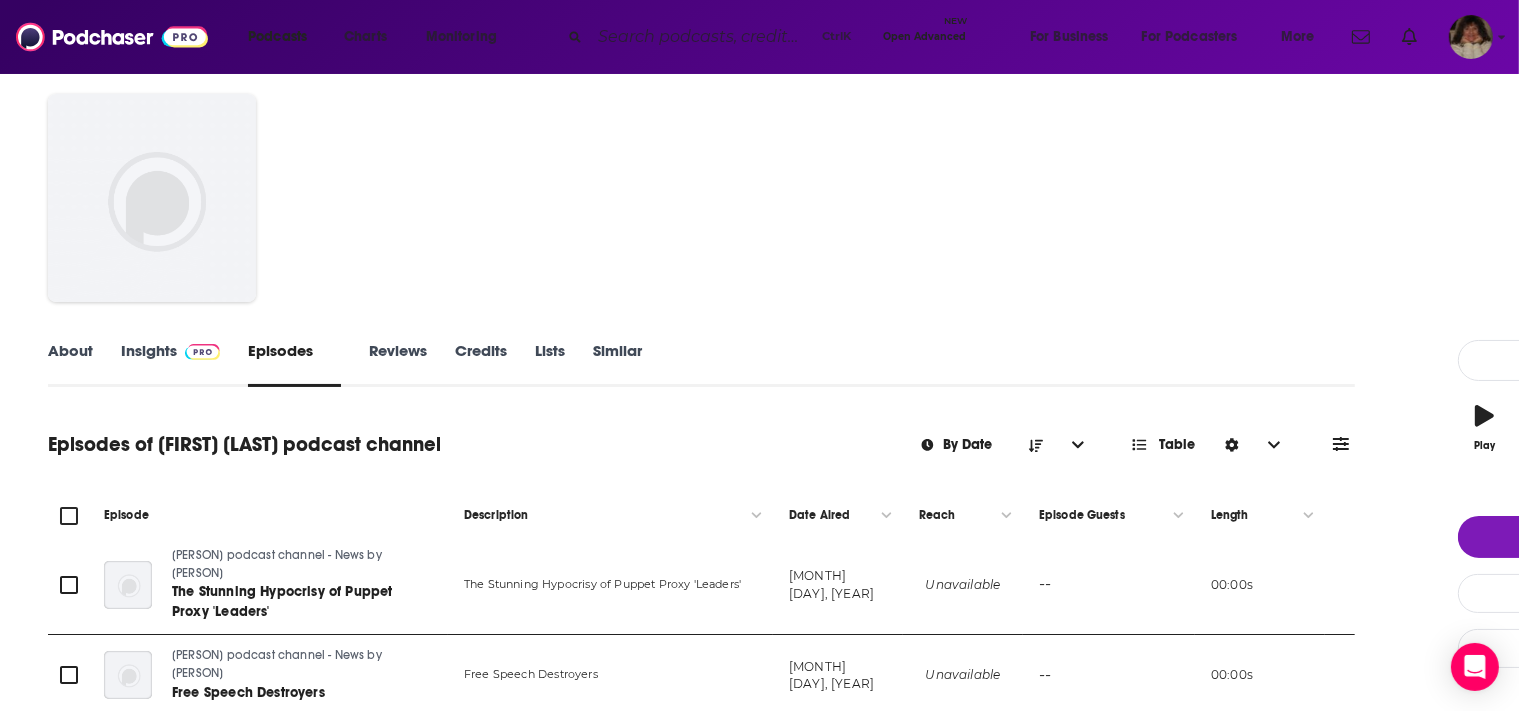 scroll, scrollTop: 0, scrollLeft: 0, axis: both 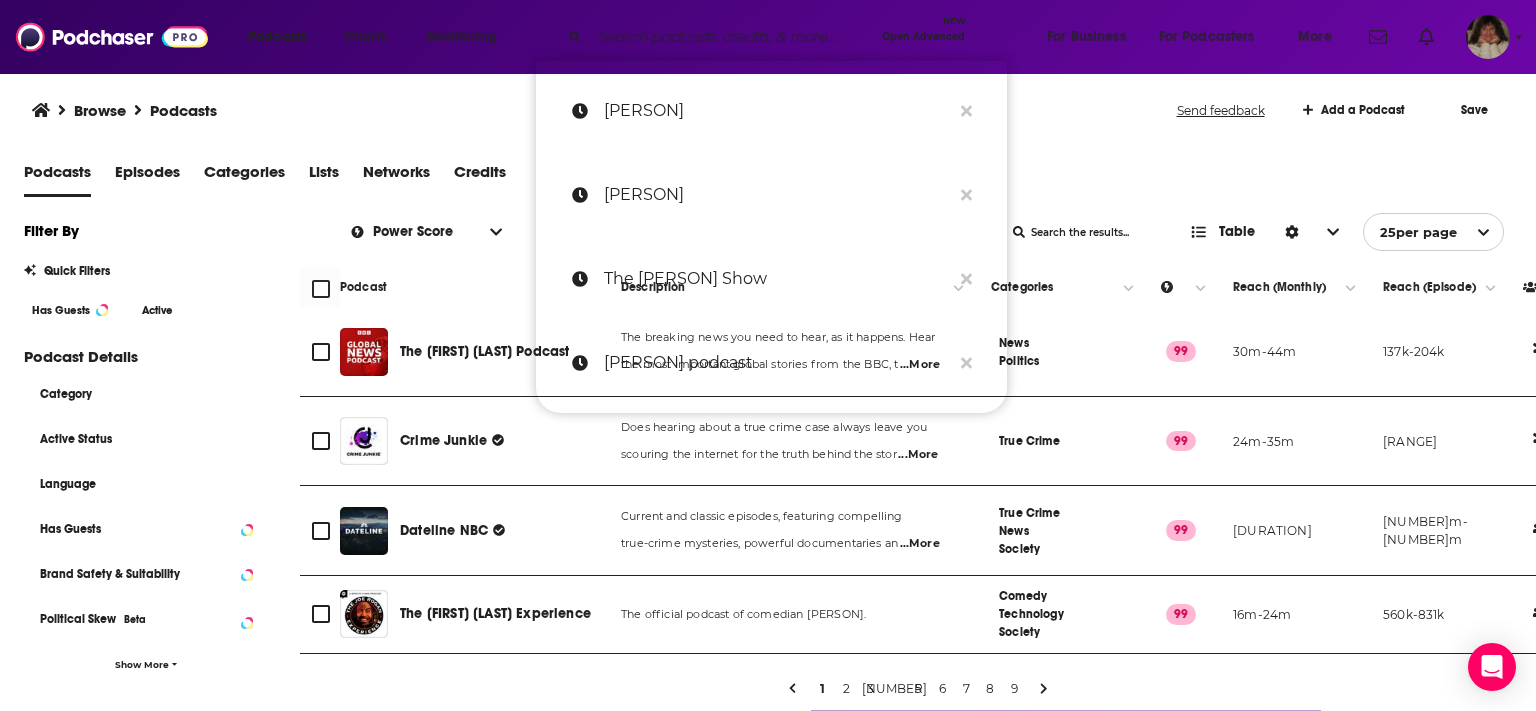 click at bounding box center (732, 37) 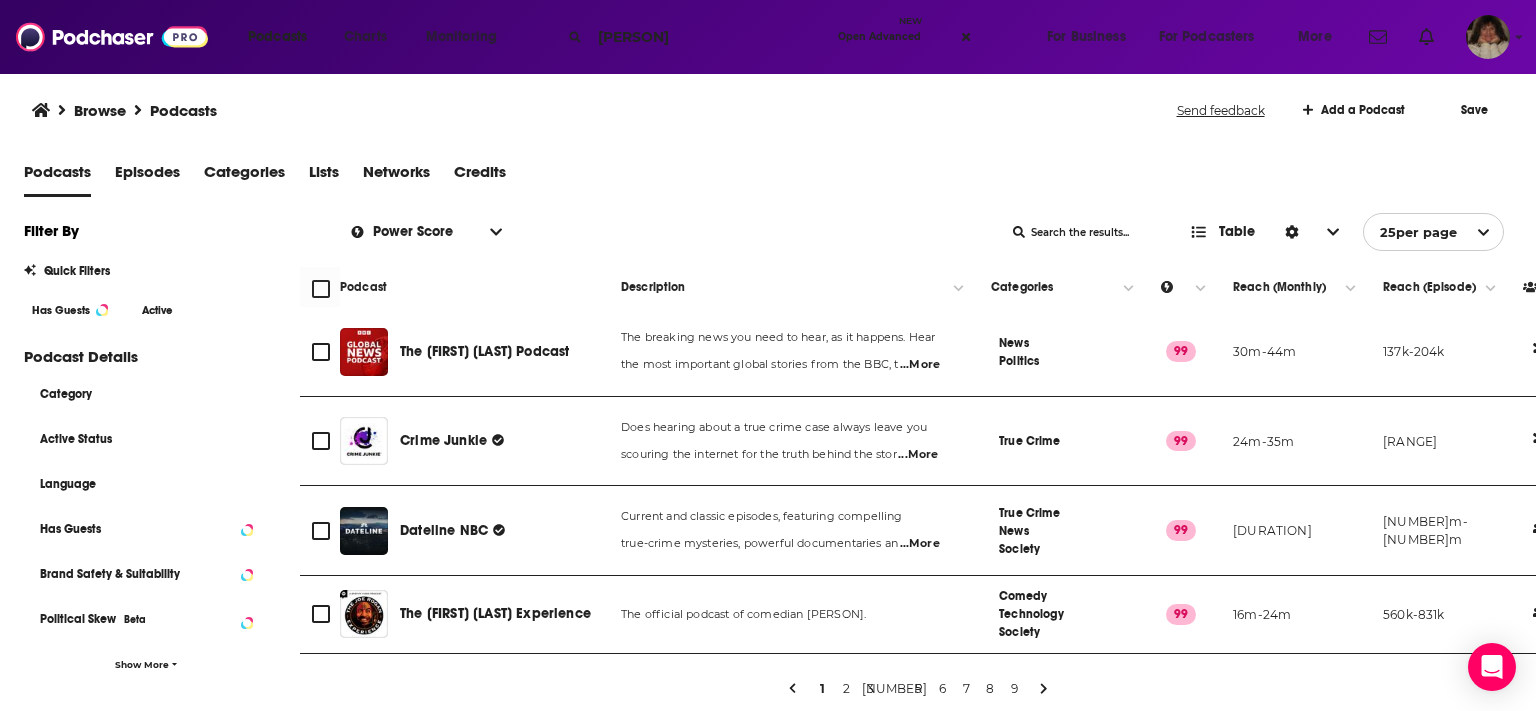 type on "[FIRST]" 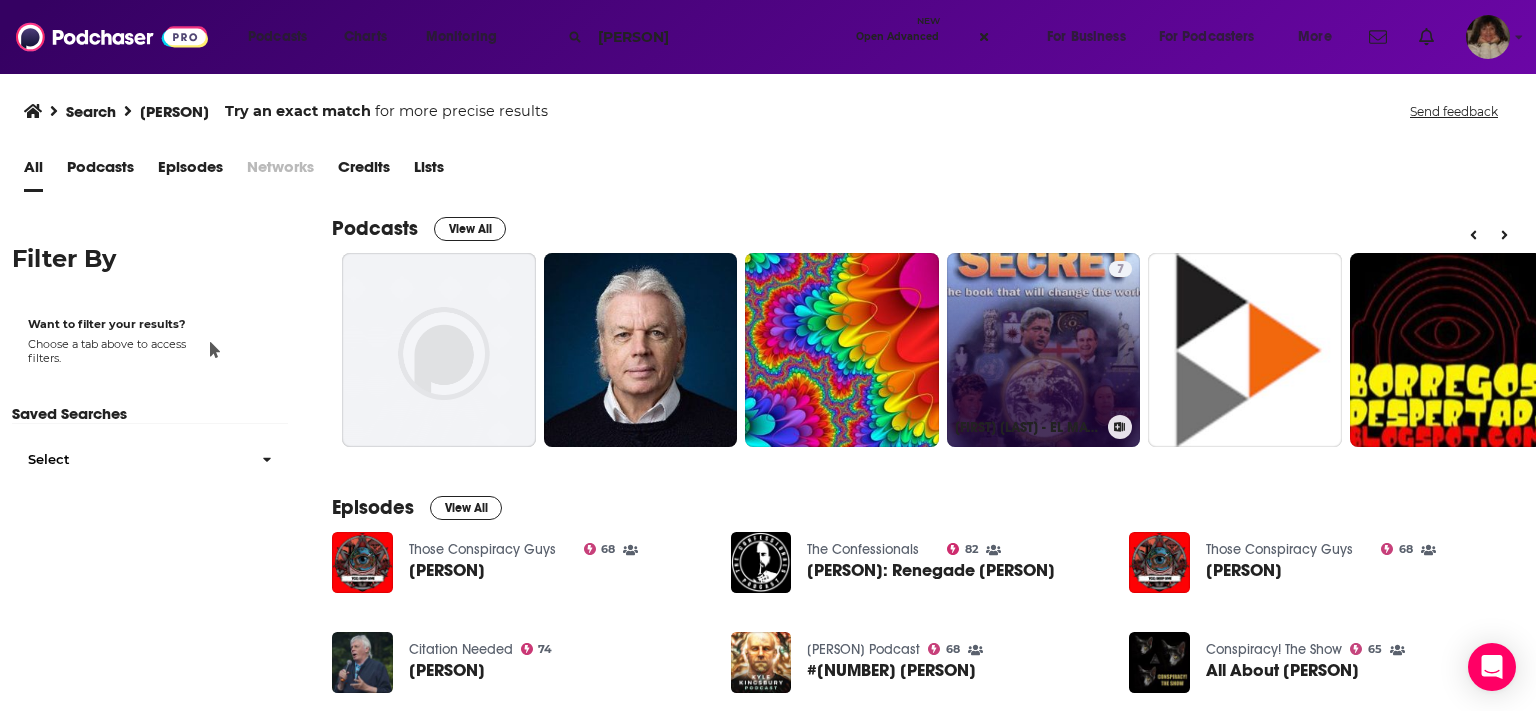 click on "[NUMBER] [FIRST] [LAST] - EL MAYOR SECRETO" at bounding box center [1044, 350] 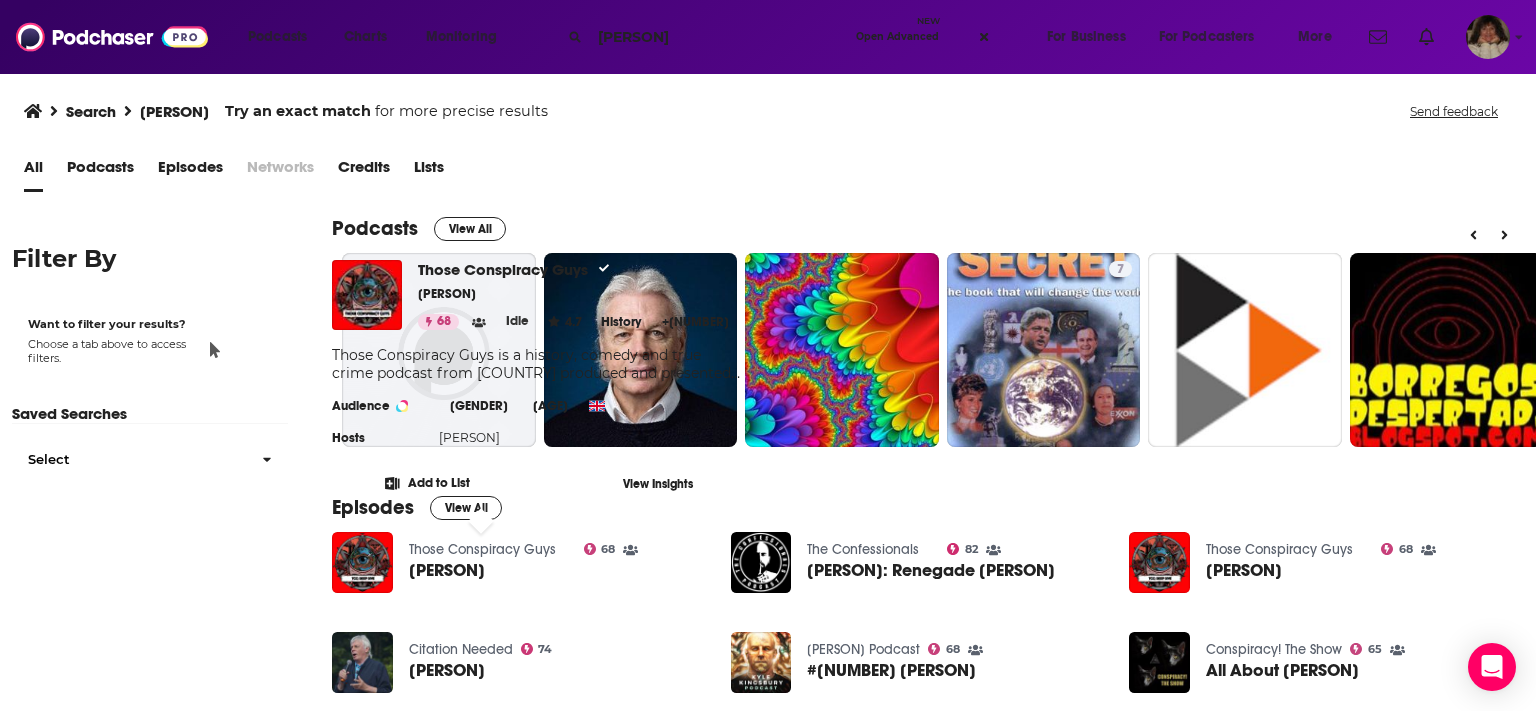 click on "Those Conspiracy Guys" at bounding box center (482, 549) 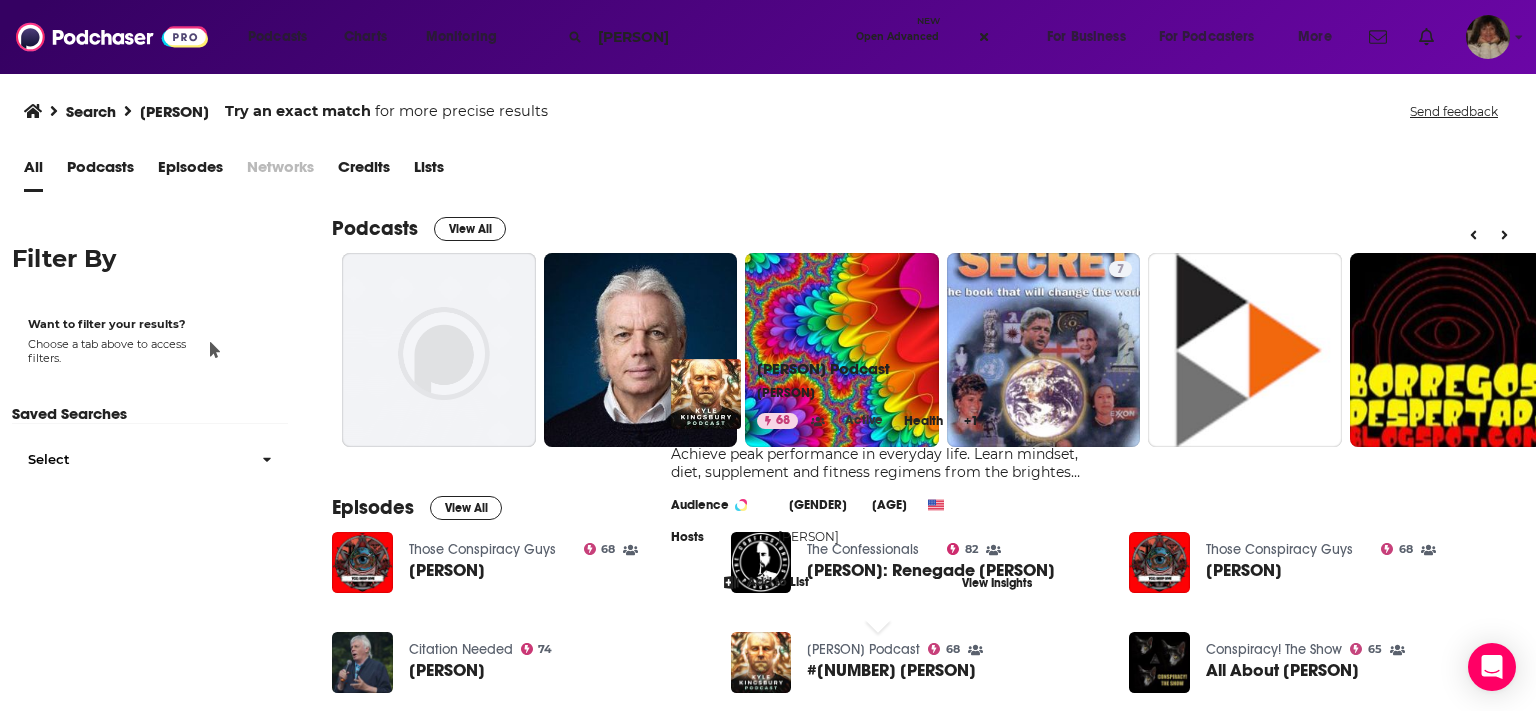 click on "[PERSON] Podcast" at bounding box center [863, 649] 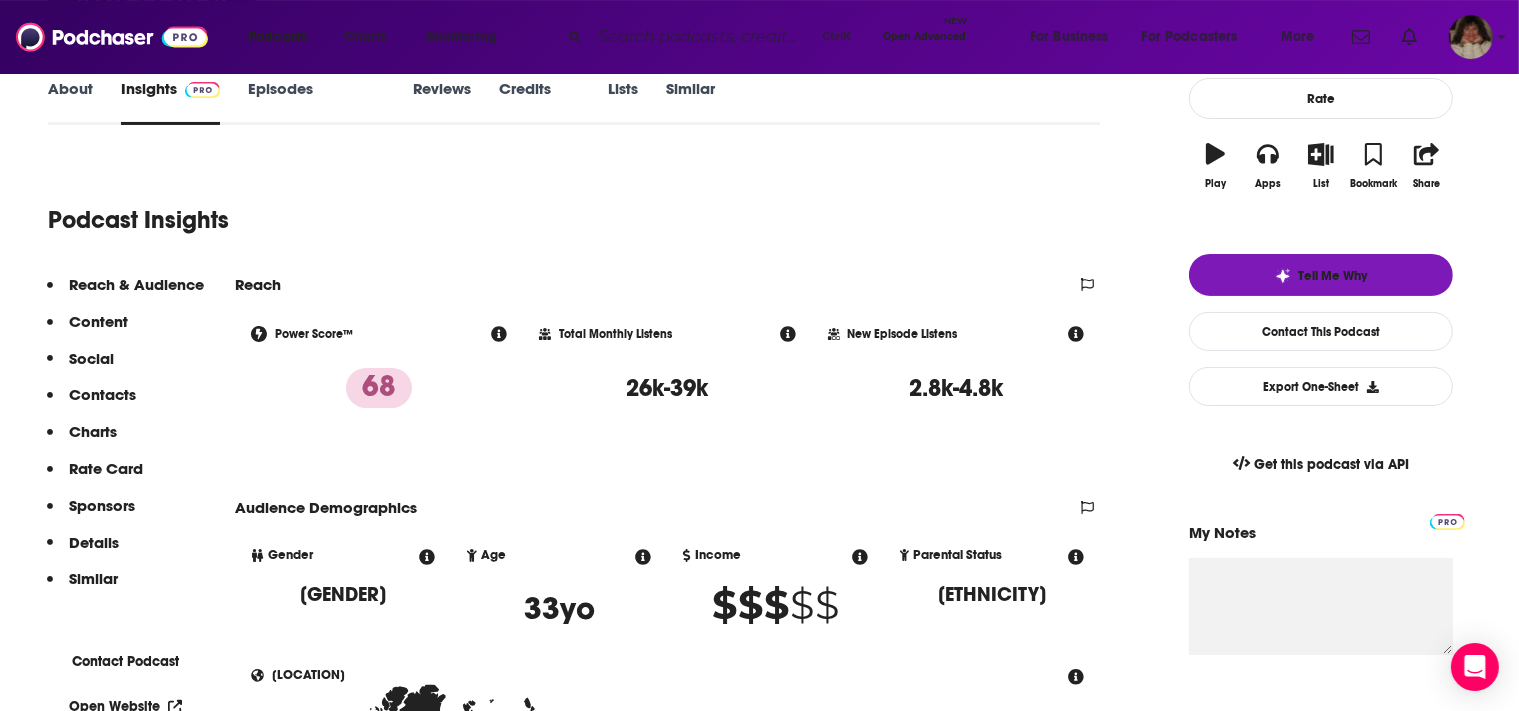scroll, scrollTop: 315, scrollLeft: 0, axis: vertical 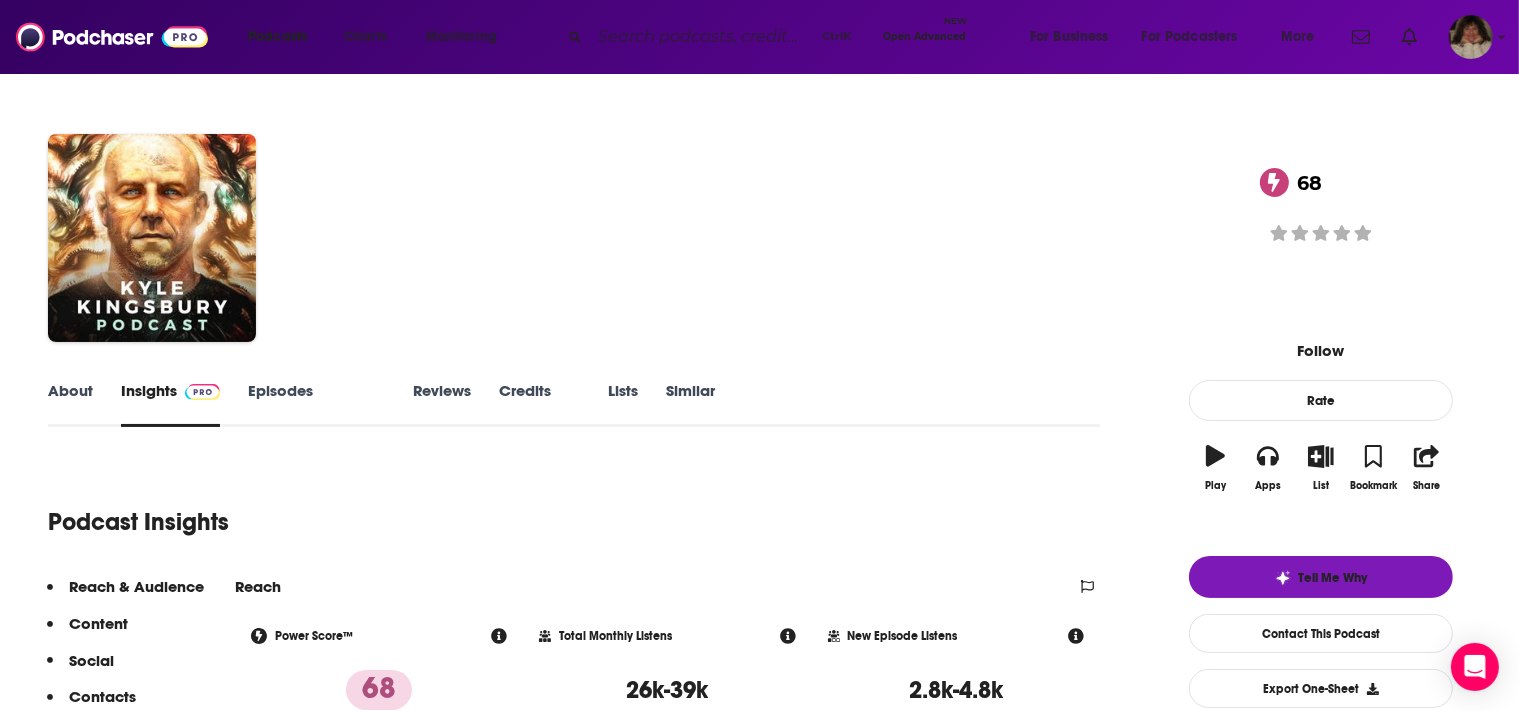 click on "About" at bounding box center [70, 404] 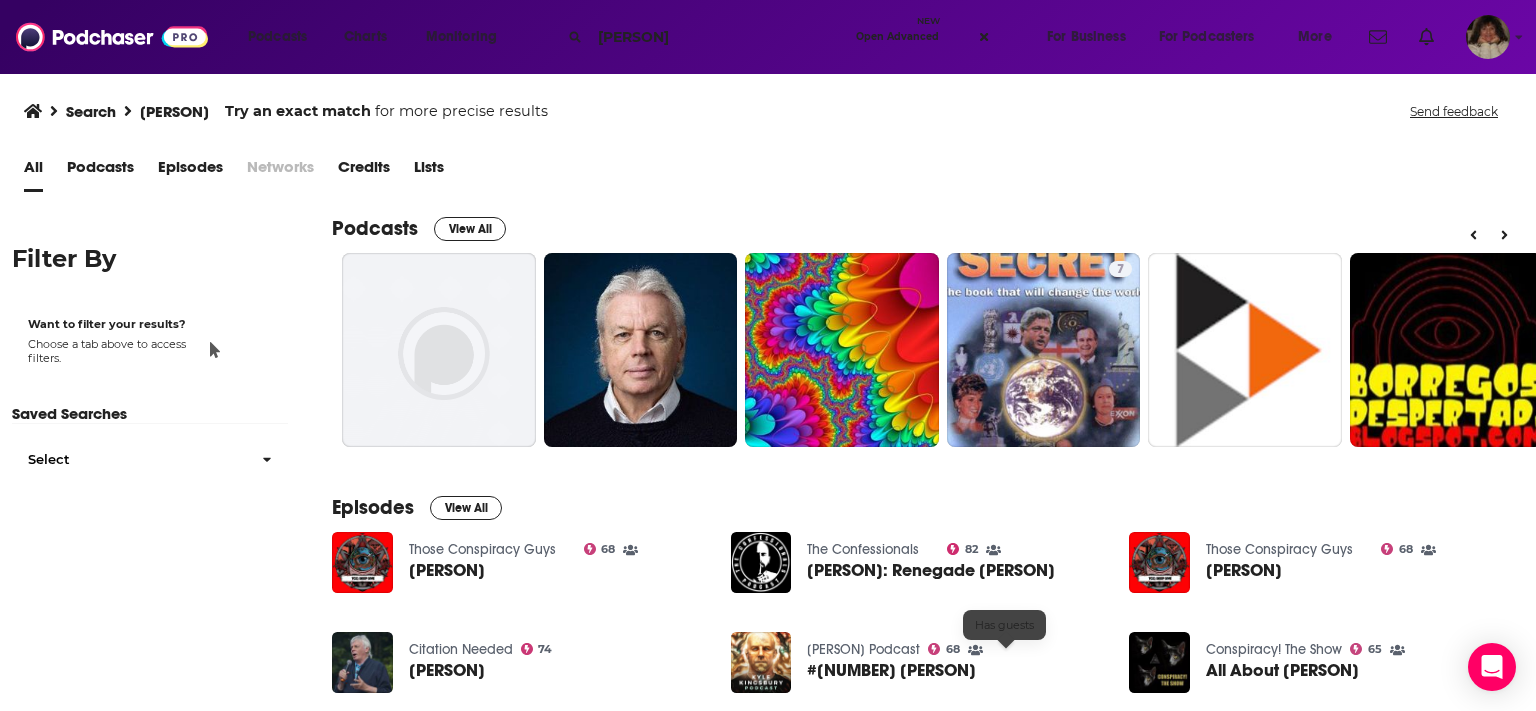 click at bounding box center (975, 650) 